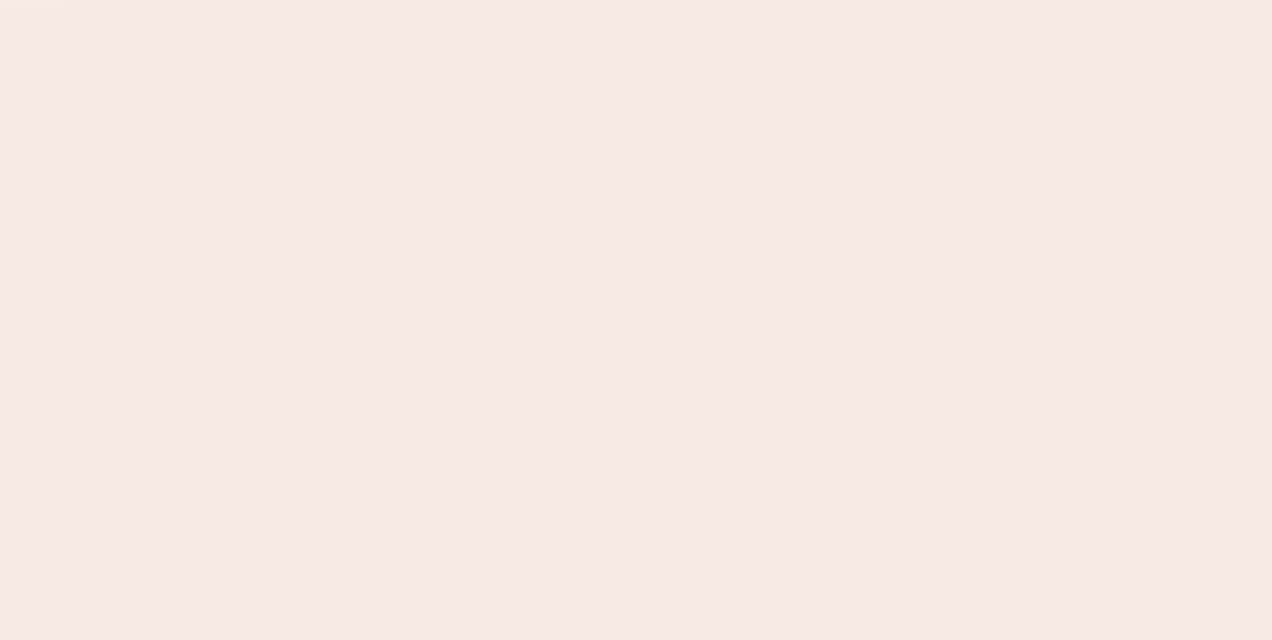 scroll, scrollTop: 0, scrollLeft: 0, axis: both 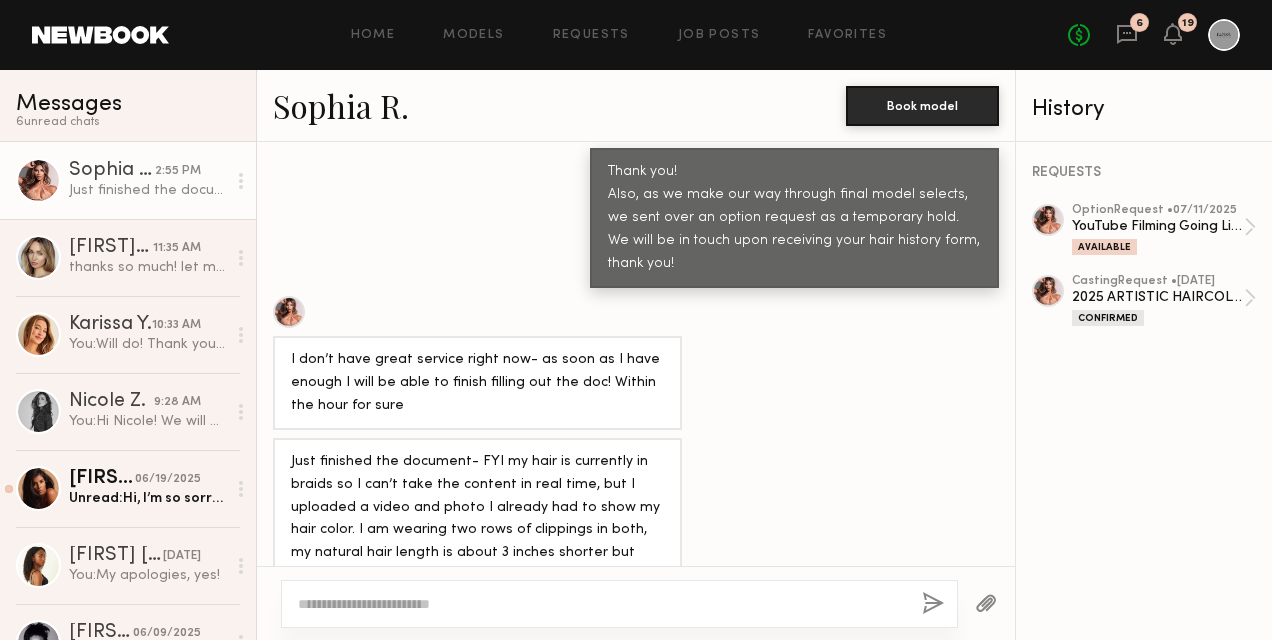click on "You:  Will do! Thank you for getting back to us!" 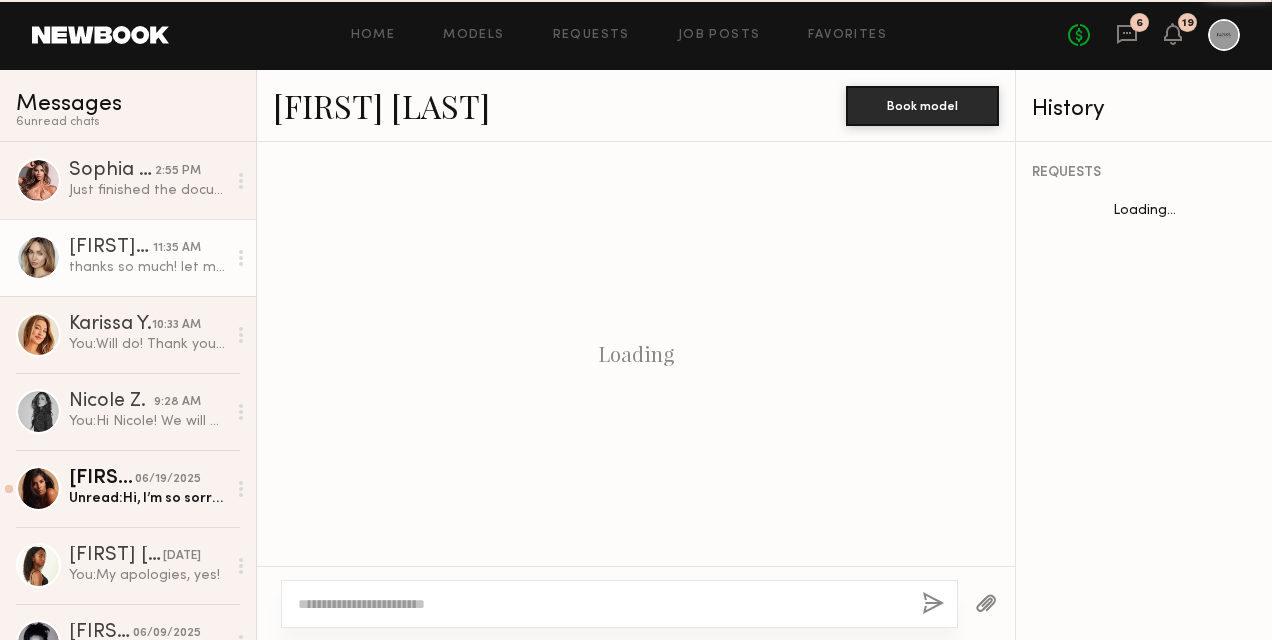 scroll, scrollTop: 2039, scrollLeft: 0, axis: vertical 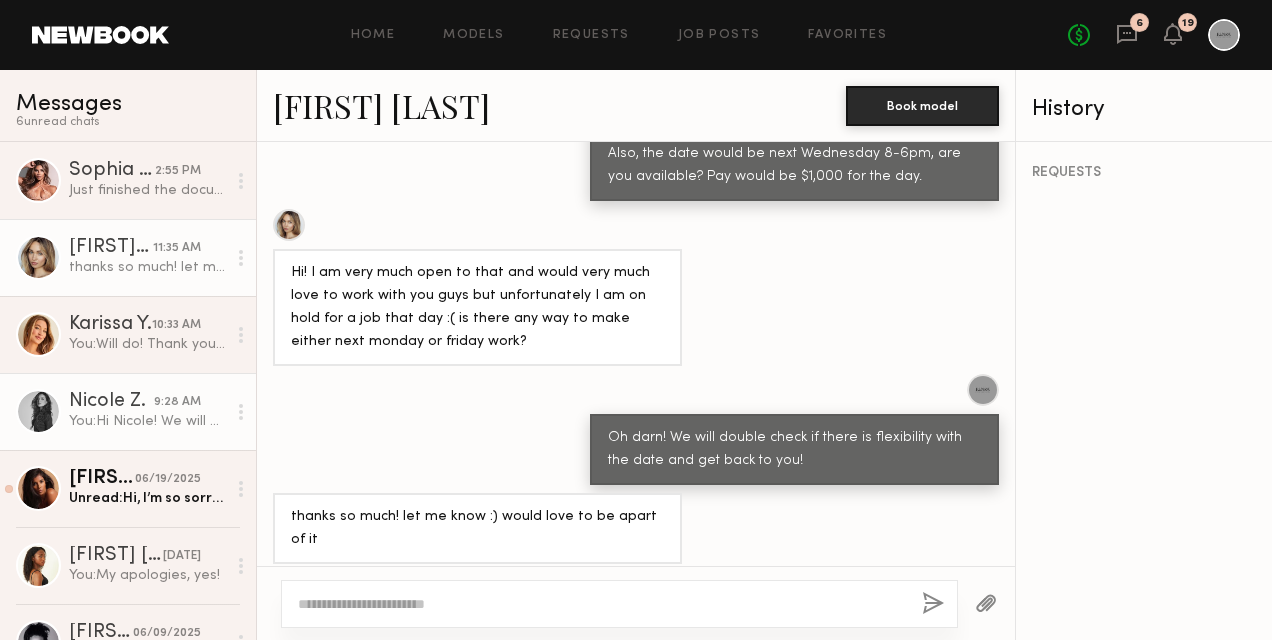 click on "You:  Hi [NAME]!
We will be filming a hair color education video with our Artistic Director of color [NAME] and our team would love to work with you. The goal would be to add natural dimensional color and install semi-permanent hair extensions.
Are you open to that?
Also, the date would be next Thursday 8-6pm, are you available? Pay would be $1,000 for the day." 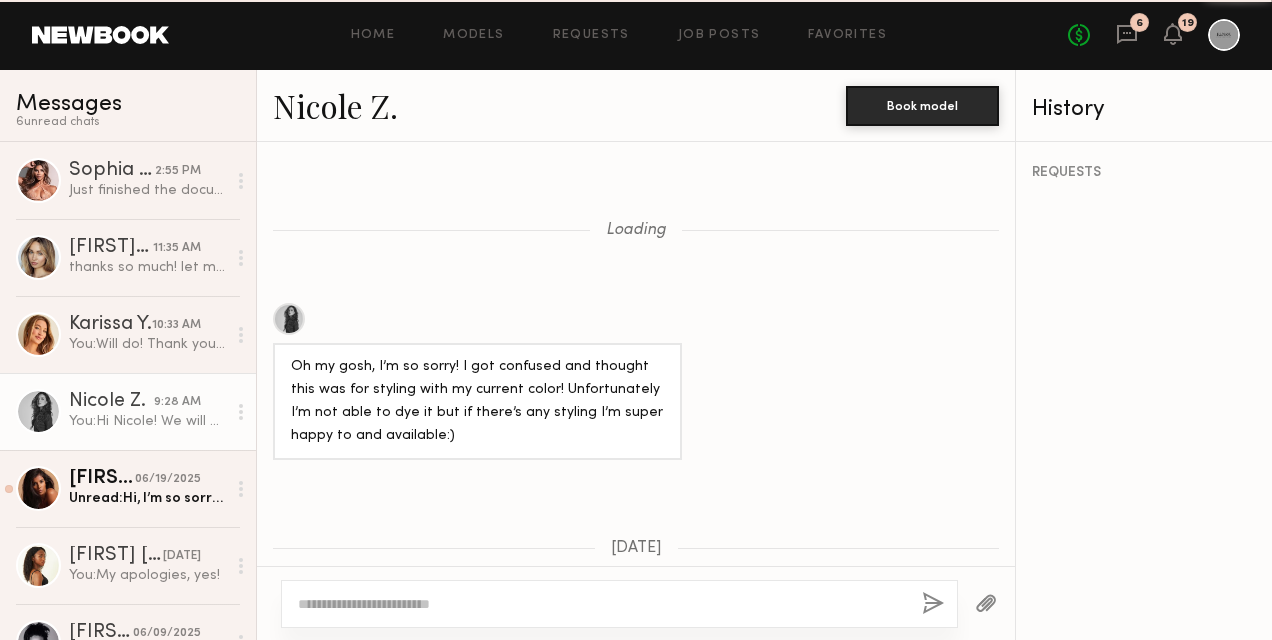 scroll, scrollTop: 2826, scrollLeft: 0, axis: vertical 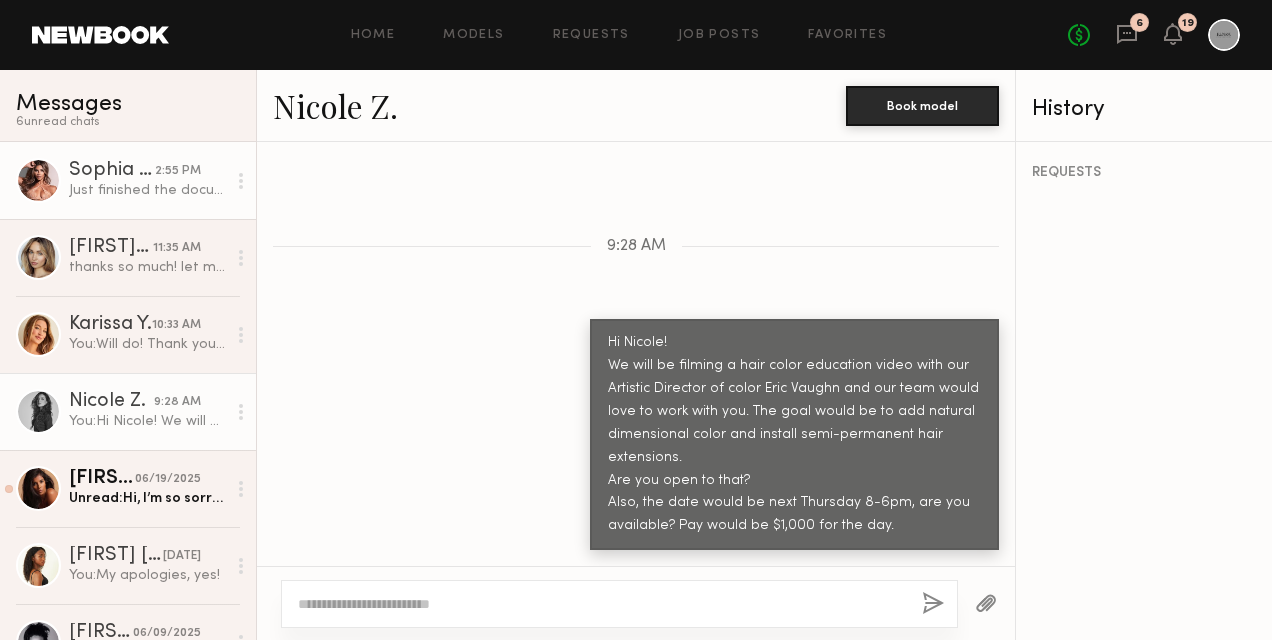 click on "Sophia R." 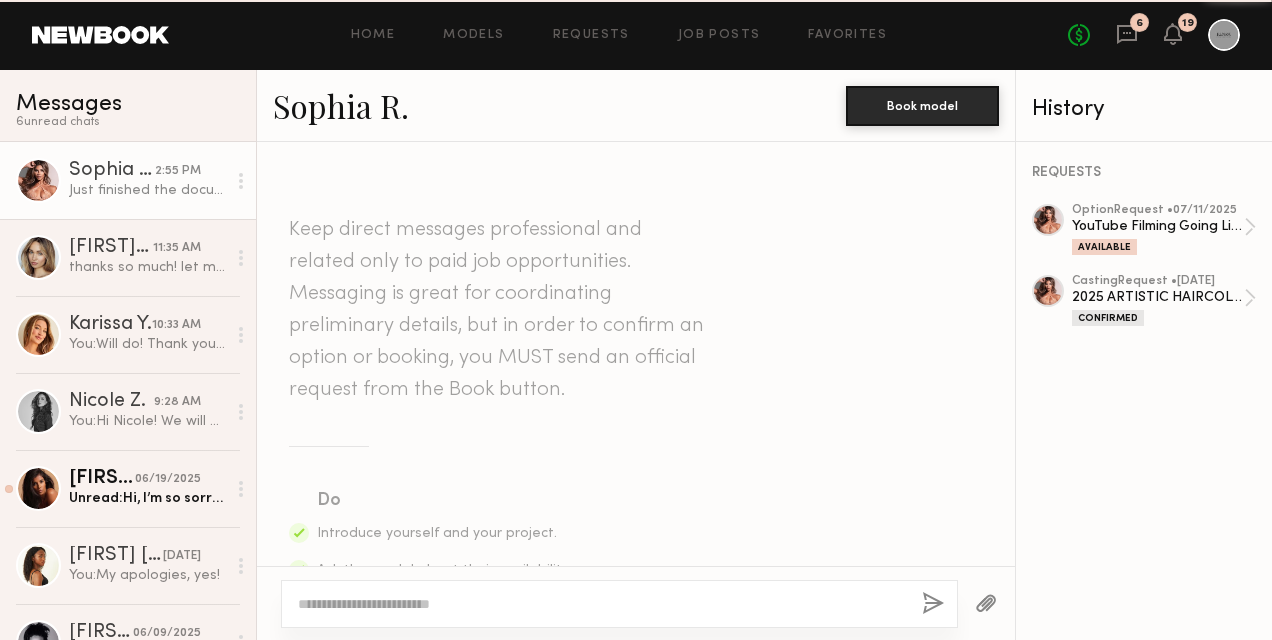 scroll, scrollTop: 1912, scrollLeft: 0, axis: vertical 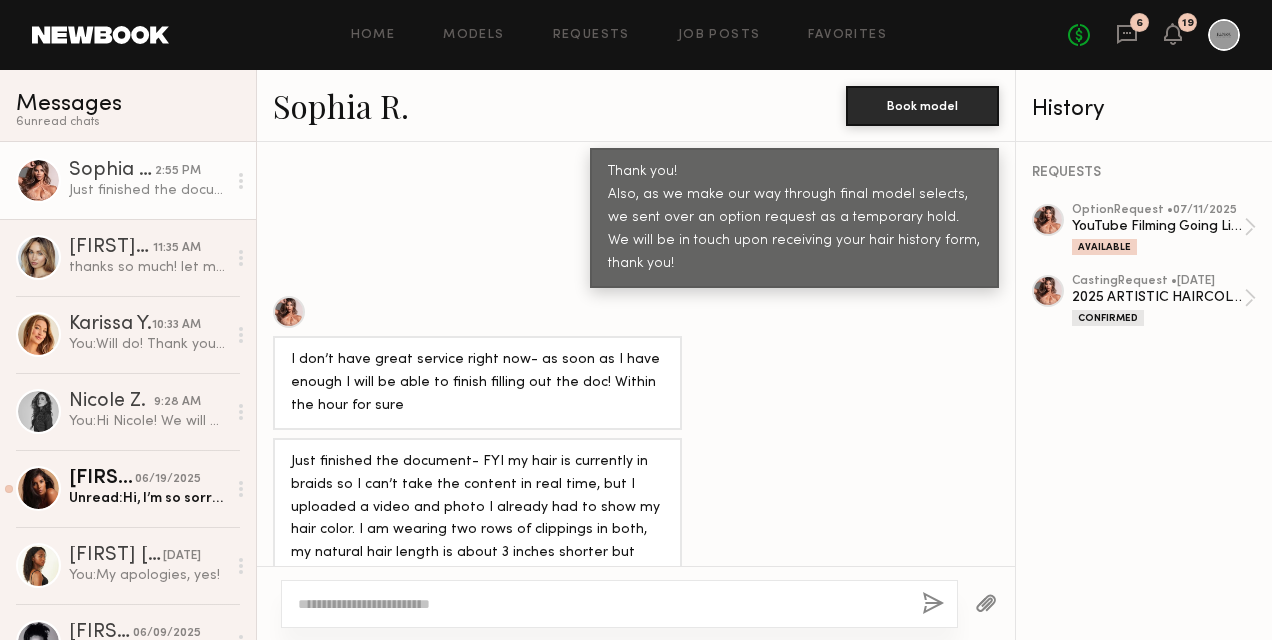 click on "Sophia R." 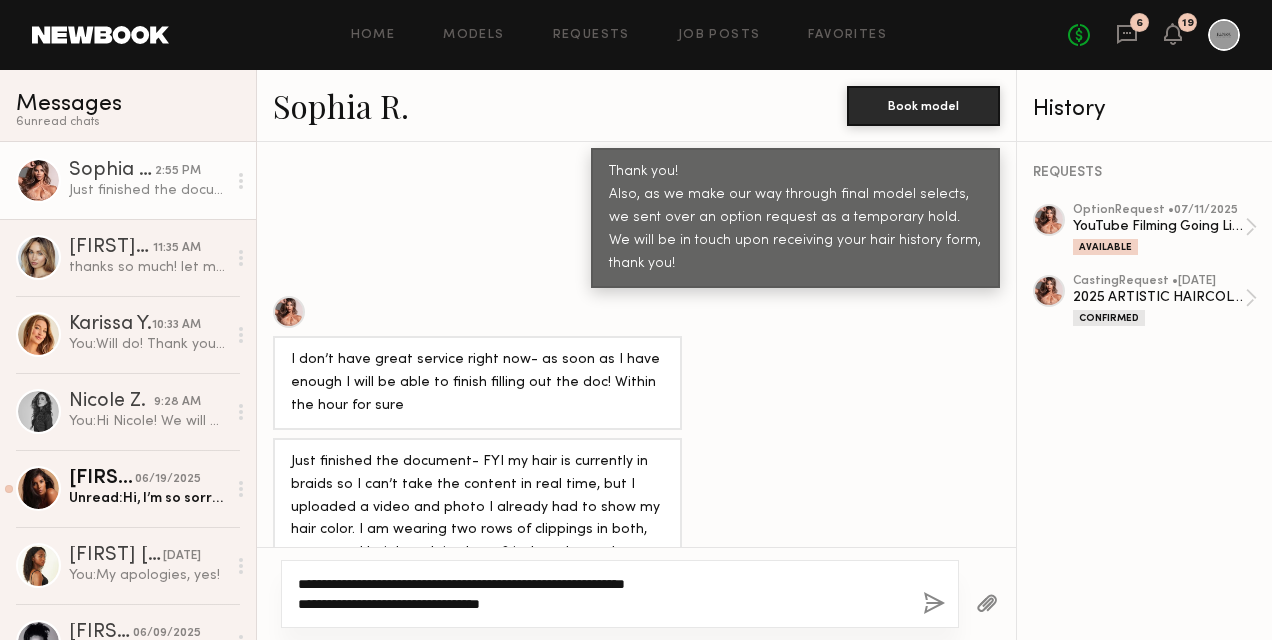 type on "**********" 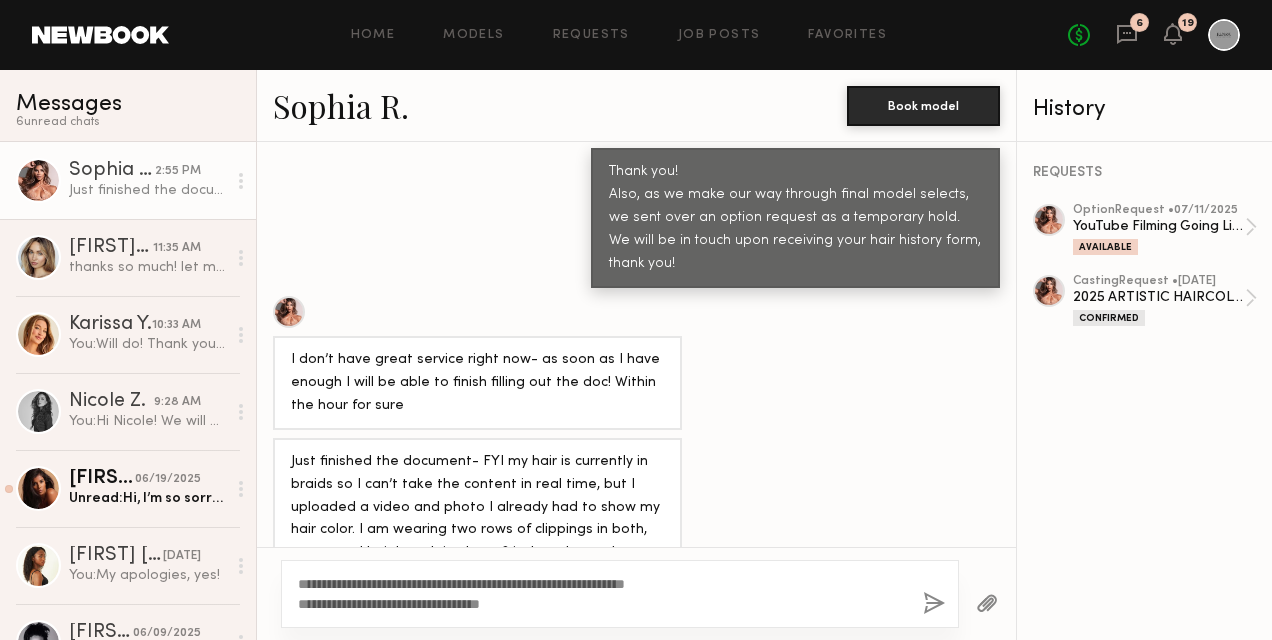 click on "**********" 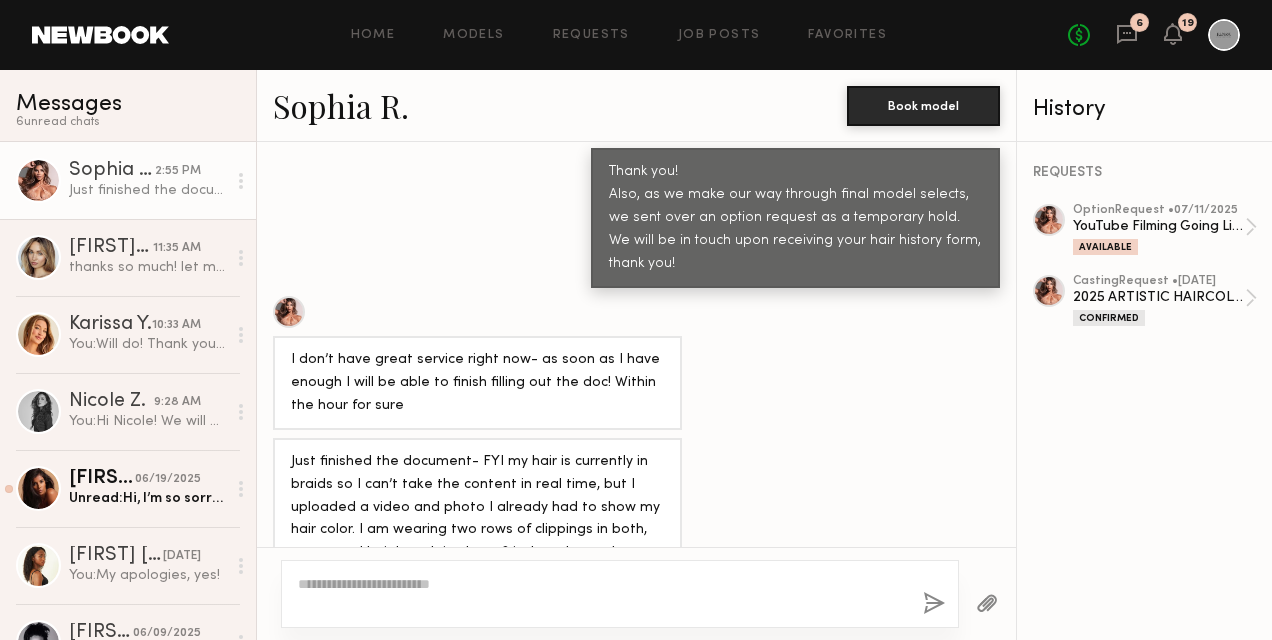 scroll, scrollTop: 2170, scrollLeft: 0, axis: vertical 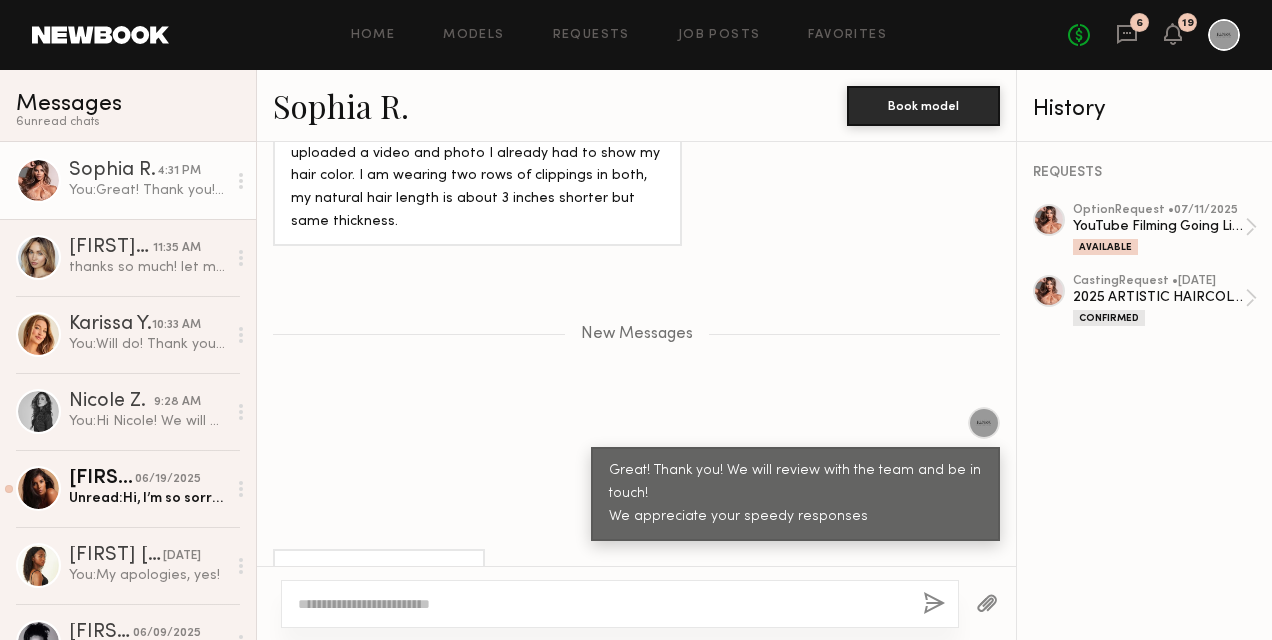 click 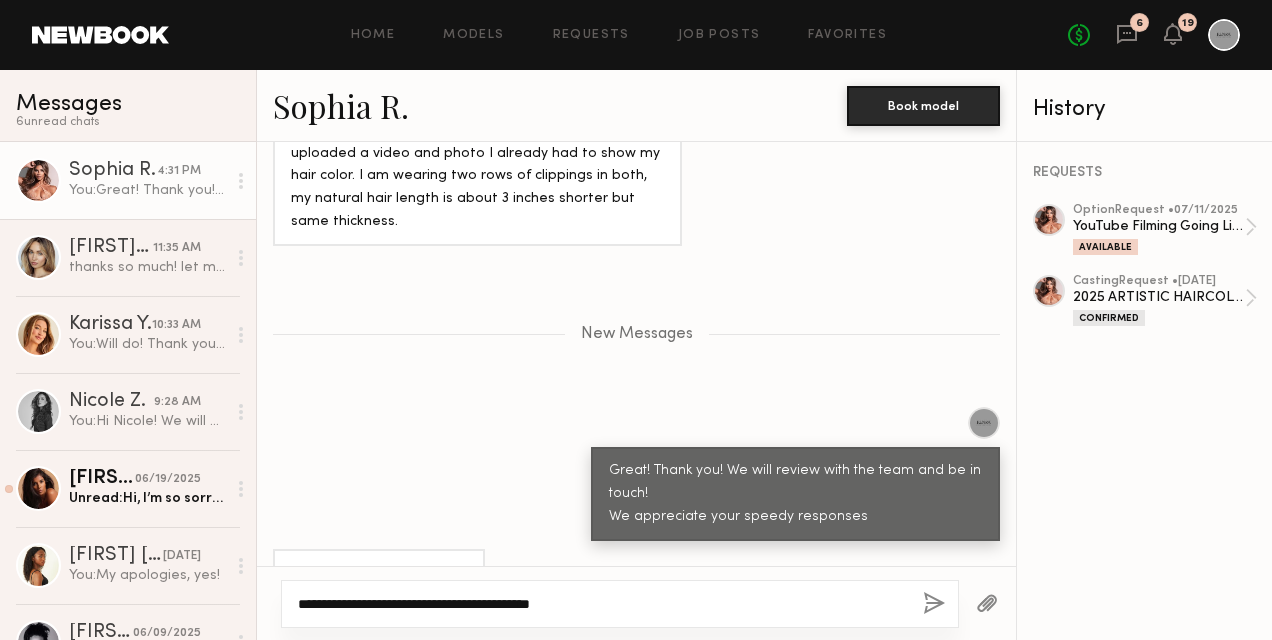 click on "**********" 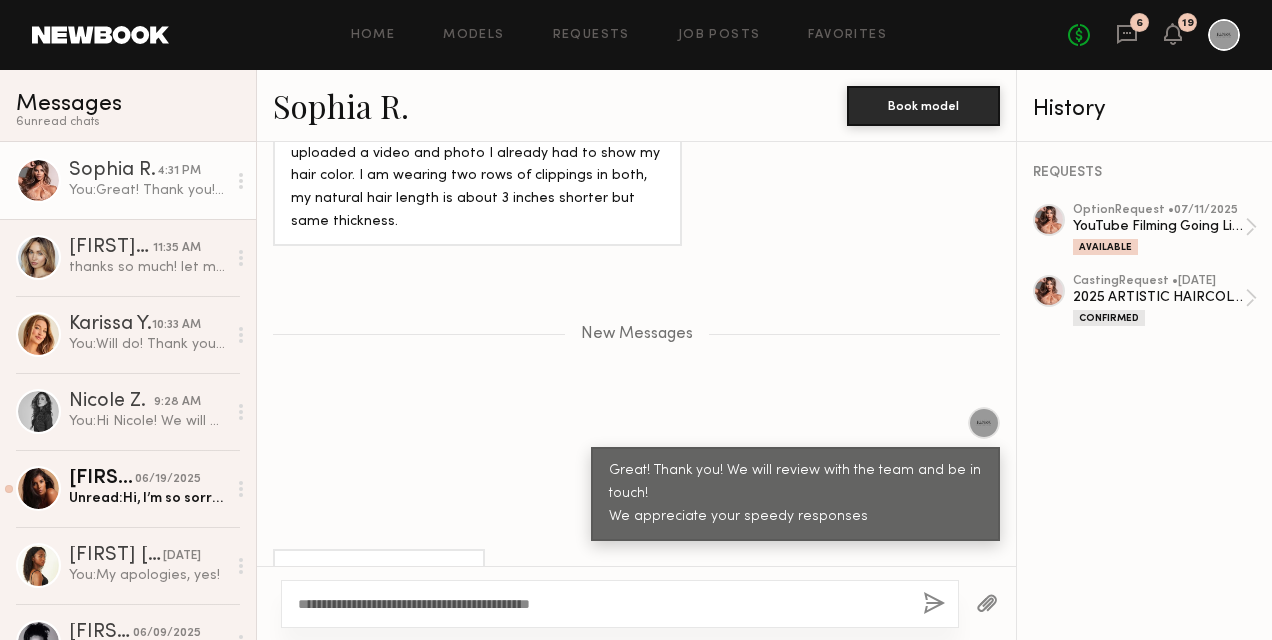 click on "New Messages" 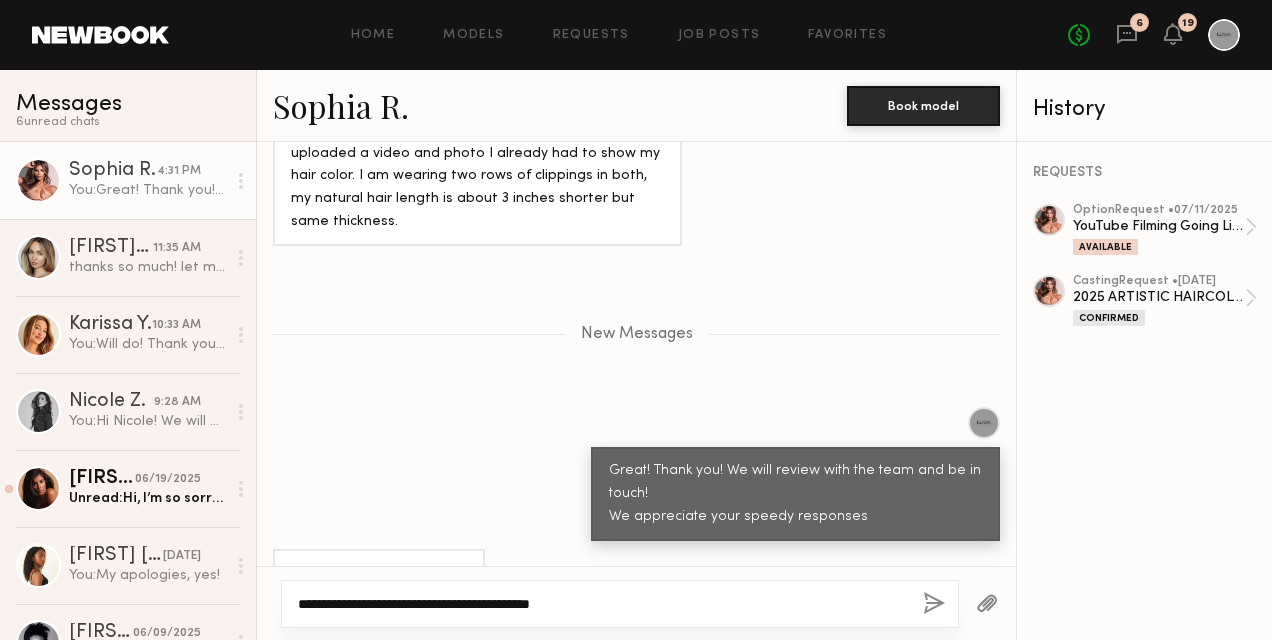 click on "**********" 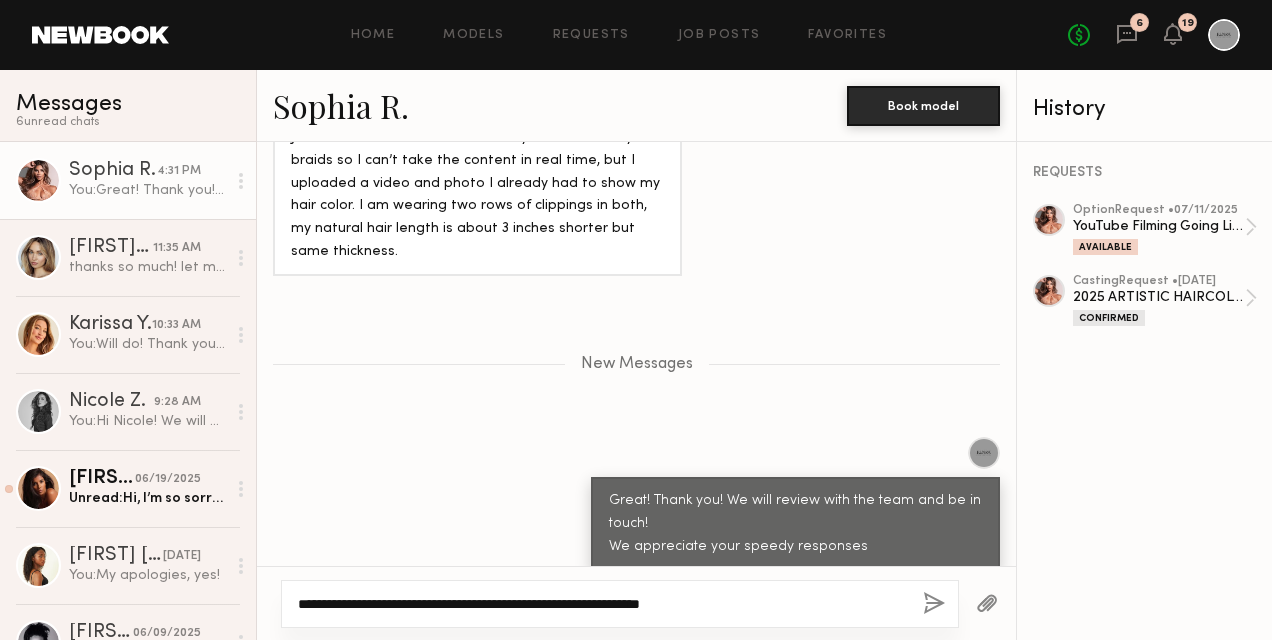 scroll, scrollTop: 2266, scrollLeft: 0, axis: vertical 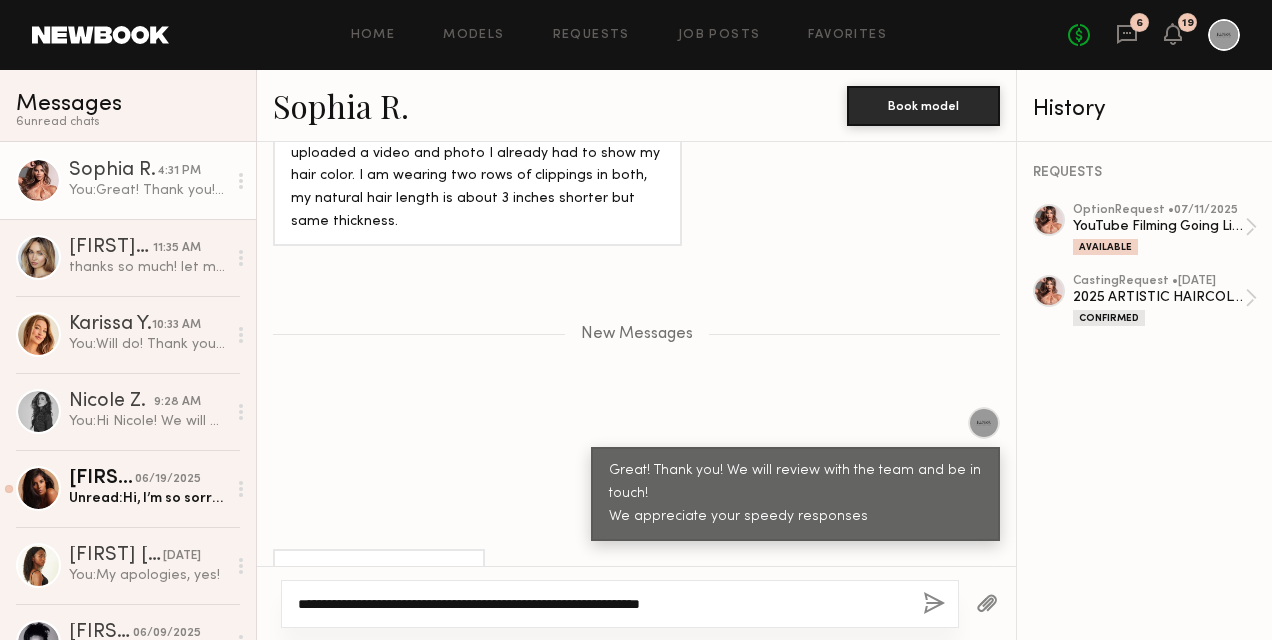 type on "**********" 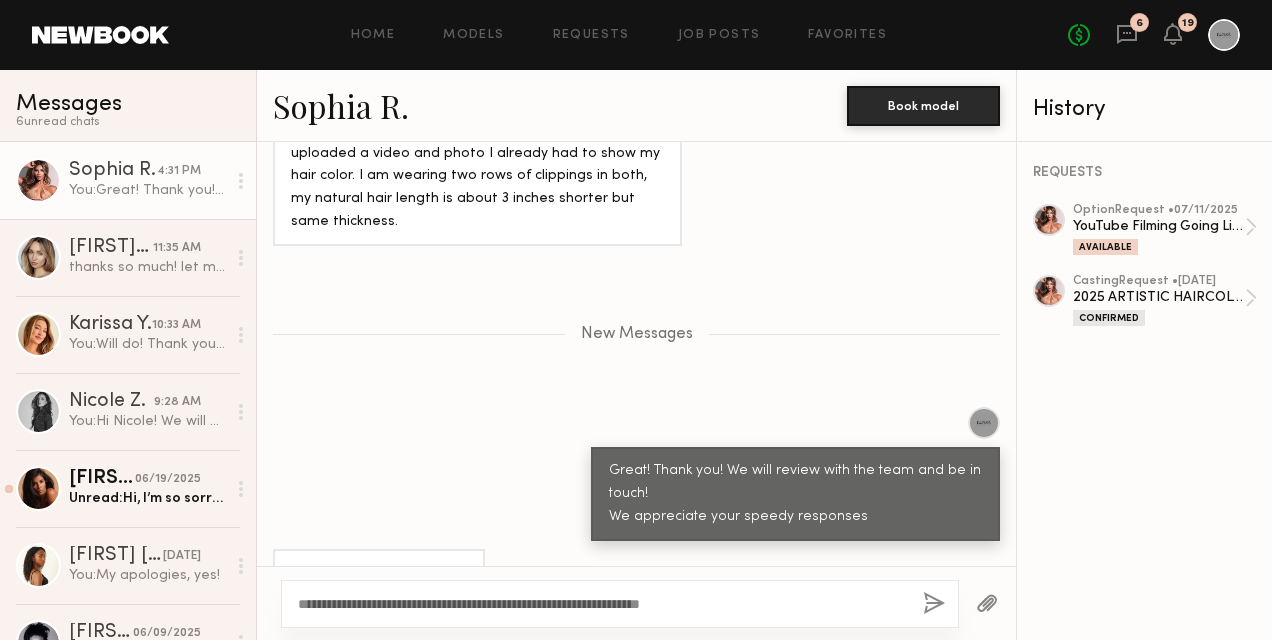 click 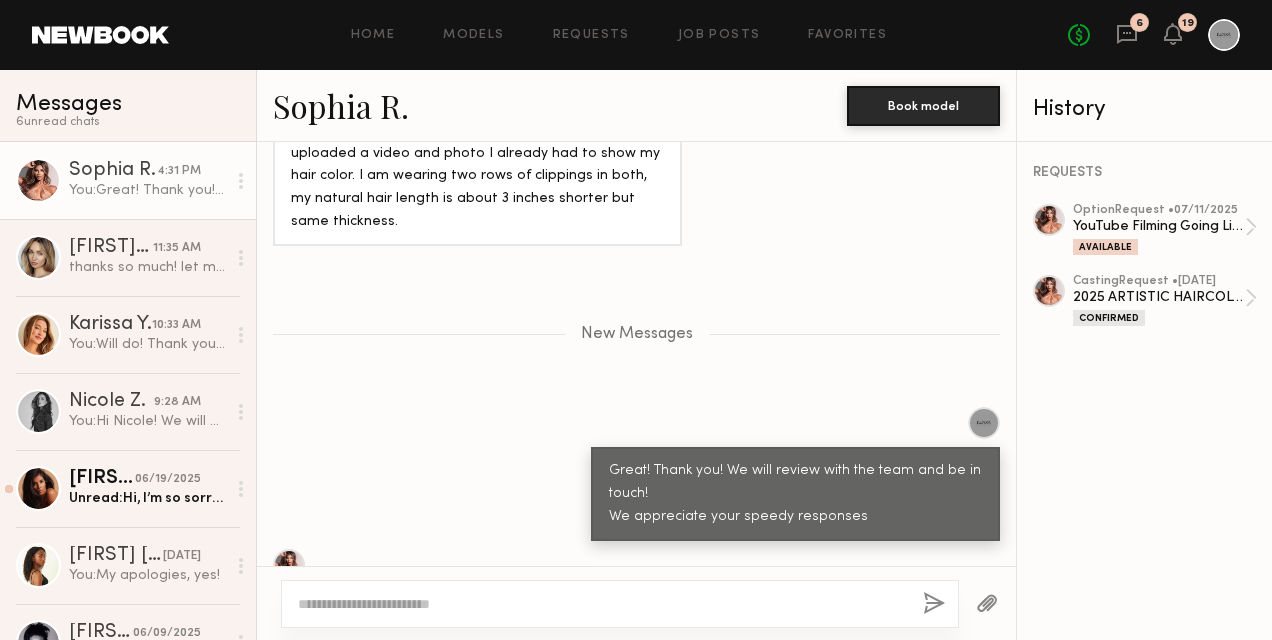 scroll, scrollTop: 2384, scrollLeft: 0, axis: vertical 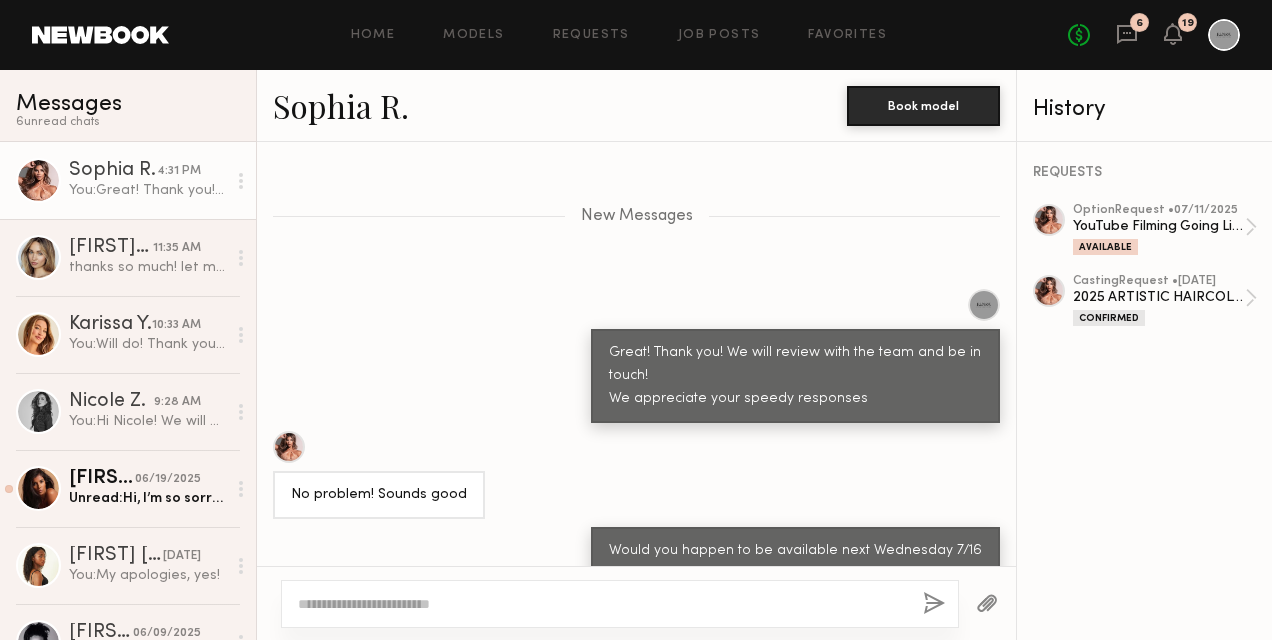 click on "Would you happen to be available next Wednesday 7/16 instead of 7/17" 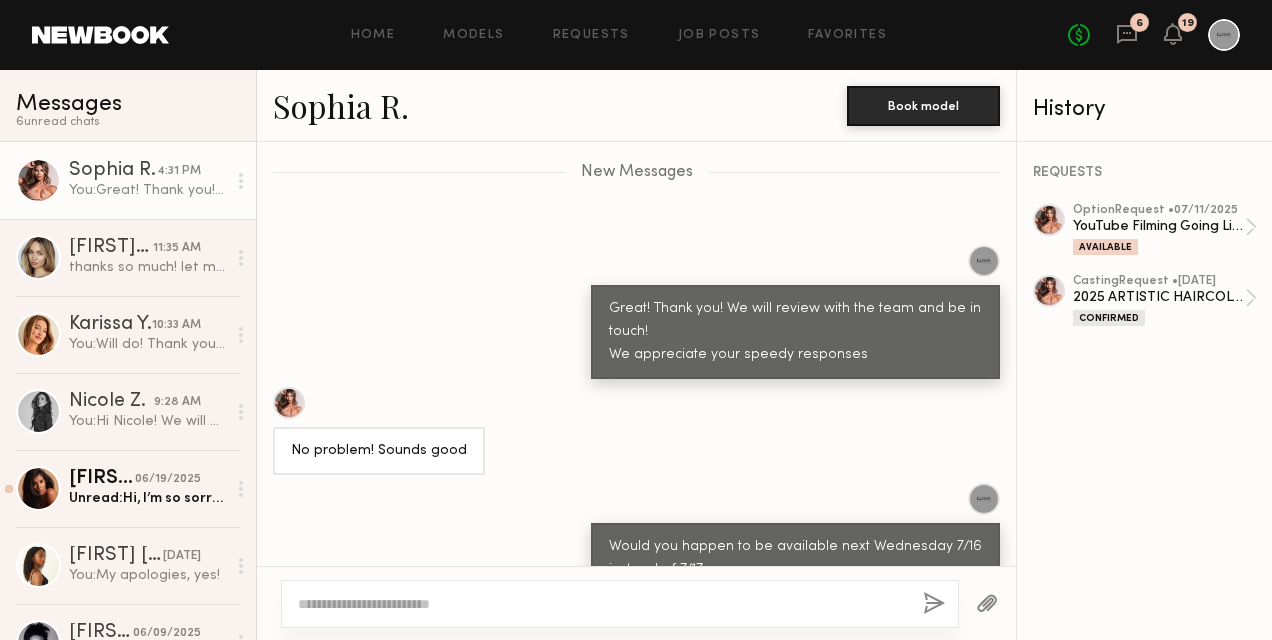 scroll, scrollTop: 2526, scrollLeft: 0, axis: vertical 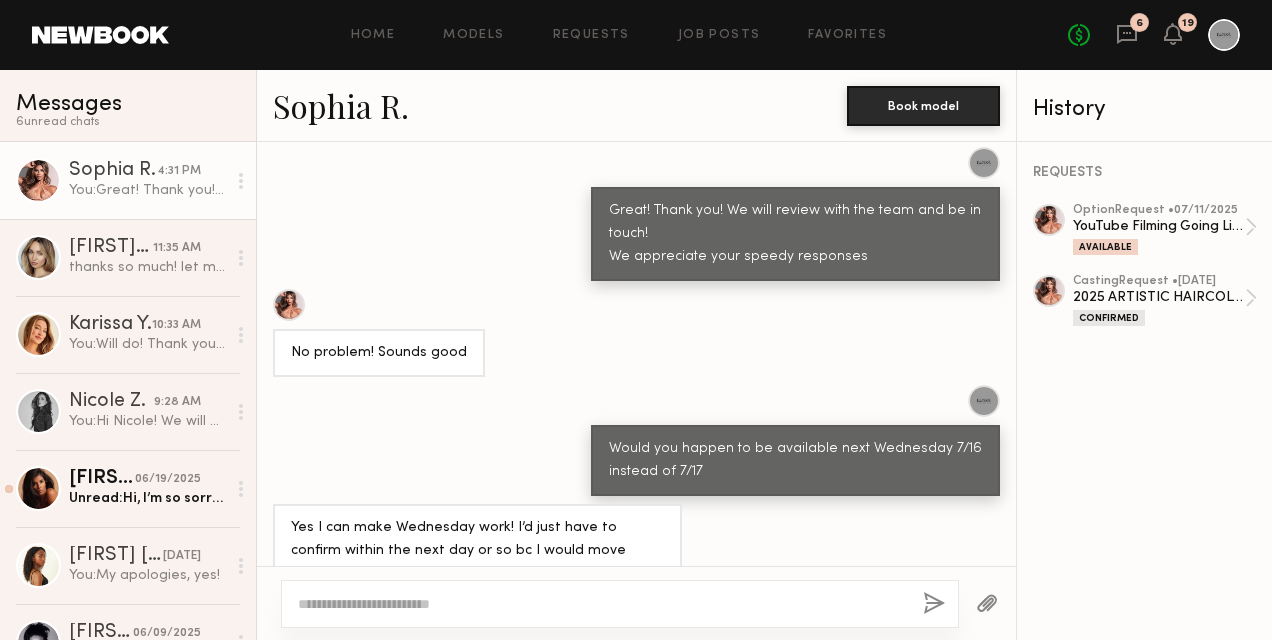click 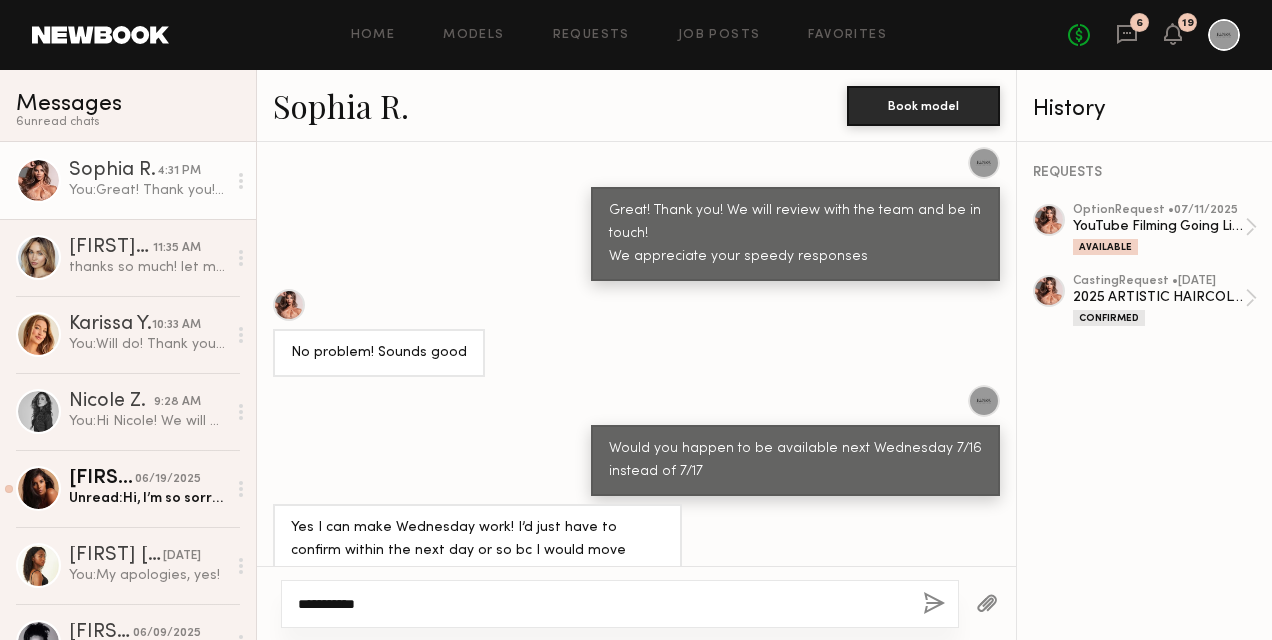 type on "**********" 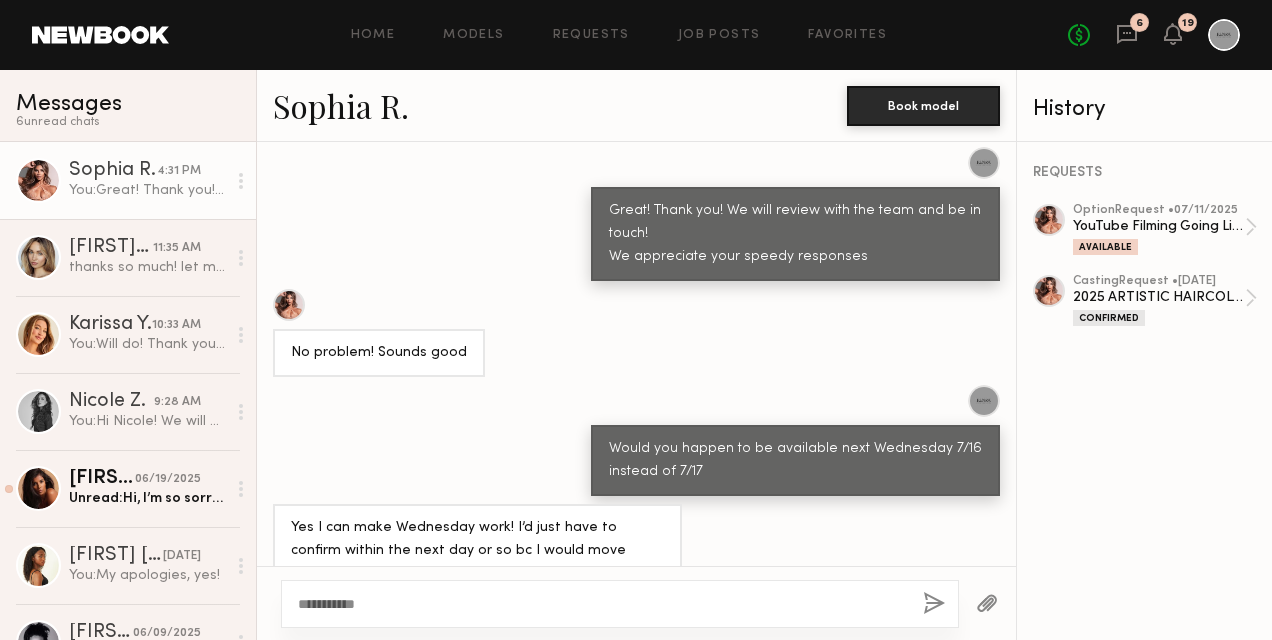 click on "**********" 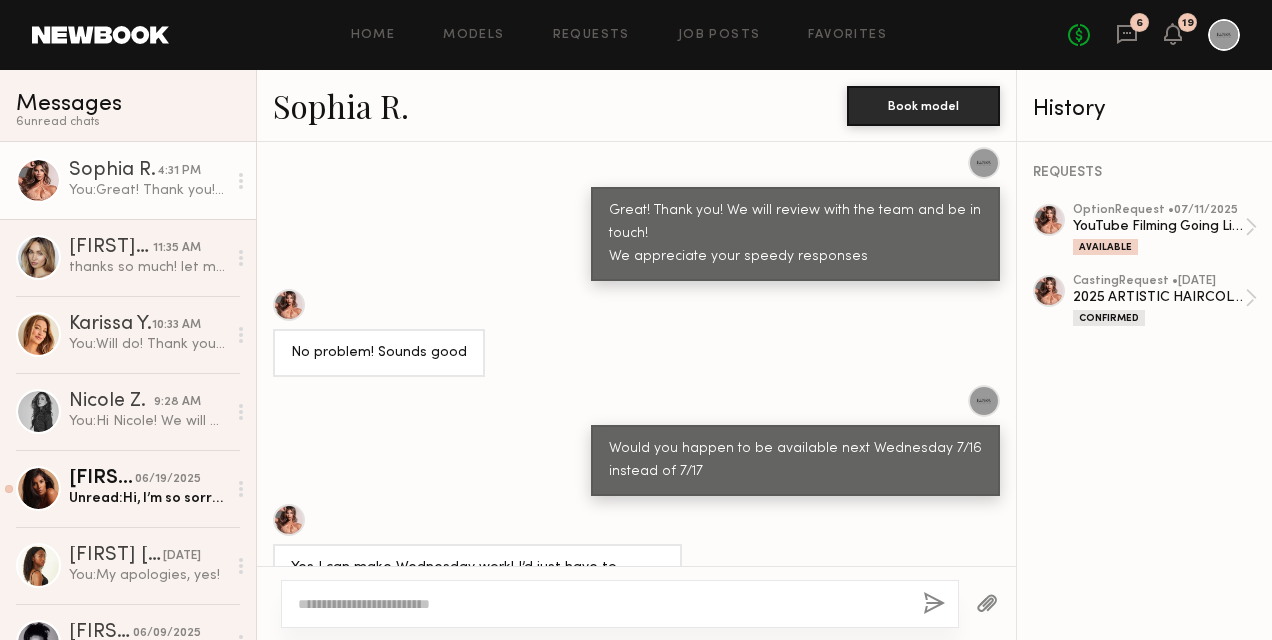scroll, scrollTop: 2622, scrollLeft: 0, axis: vertical 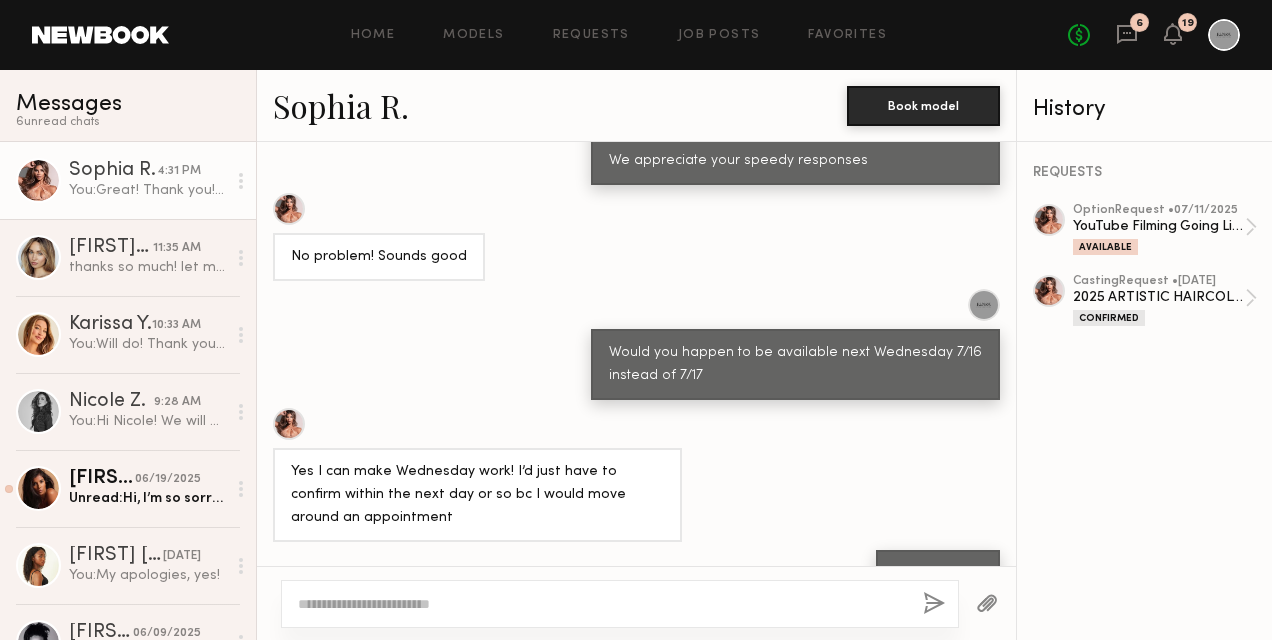 click 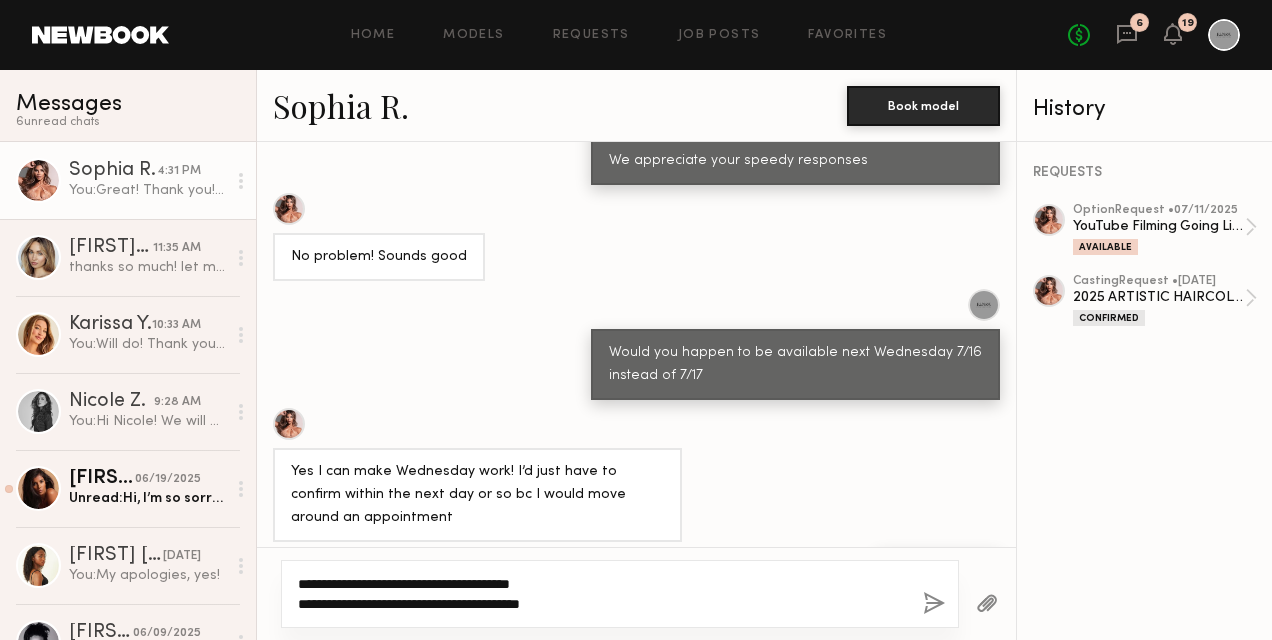 type on "**********" 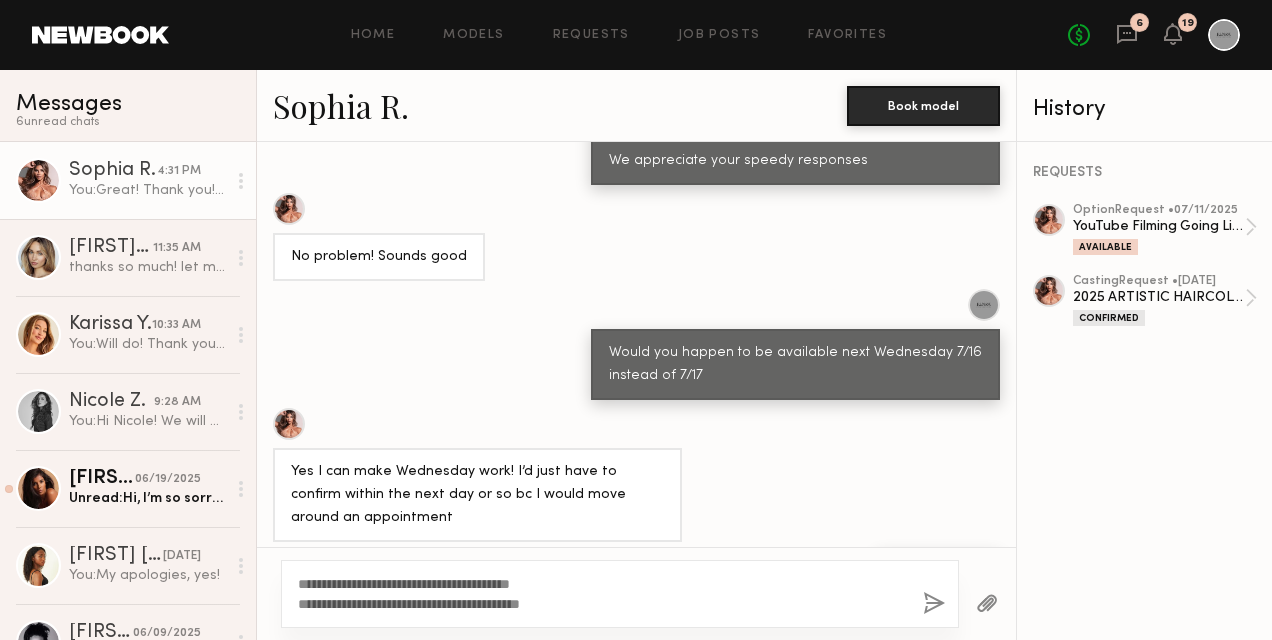 click on "**********" 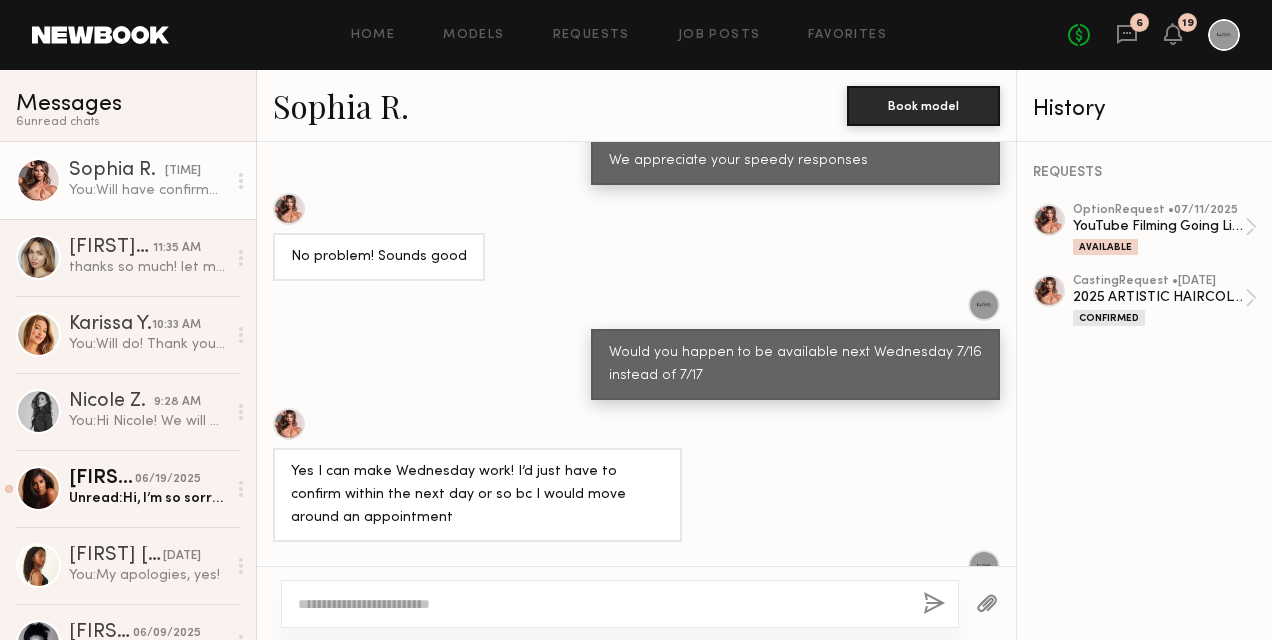 scroll, scrollTop: 2742, scrollLeft: 0, axis: vertical 